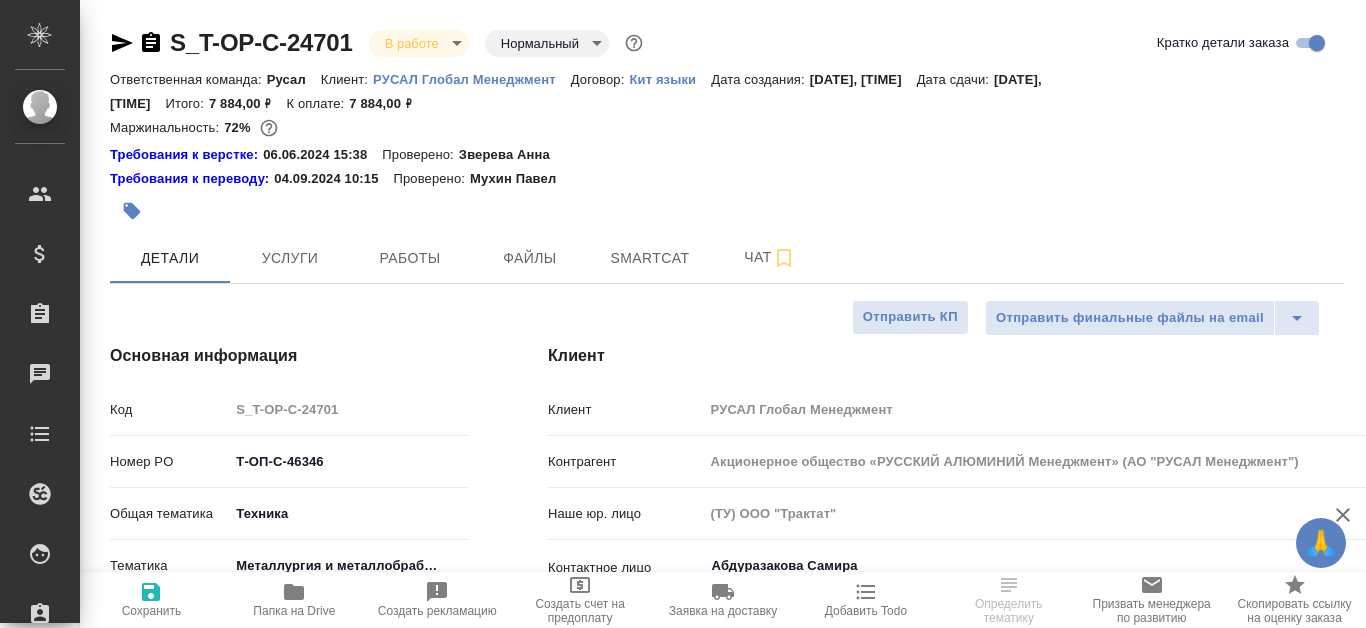 select on "RU" 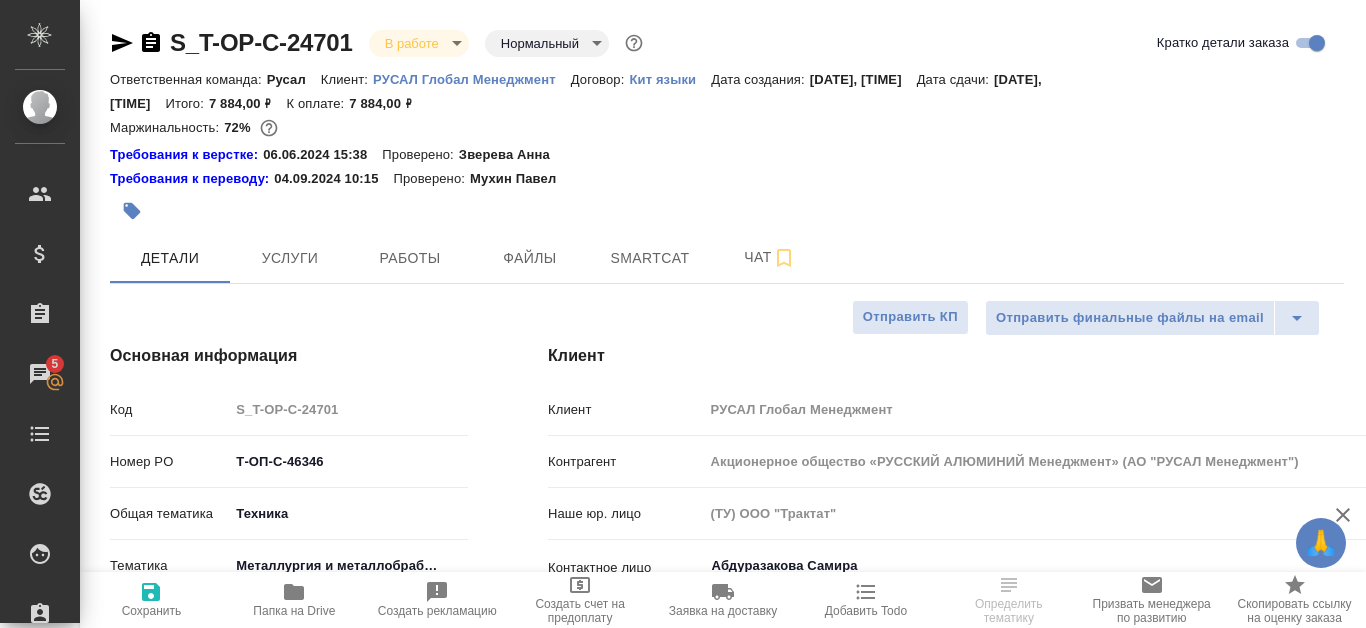 scroll, scrollTop: 0, scrollLeft: 0, axis: both 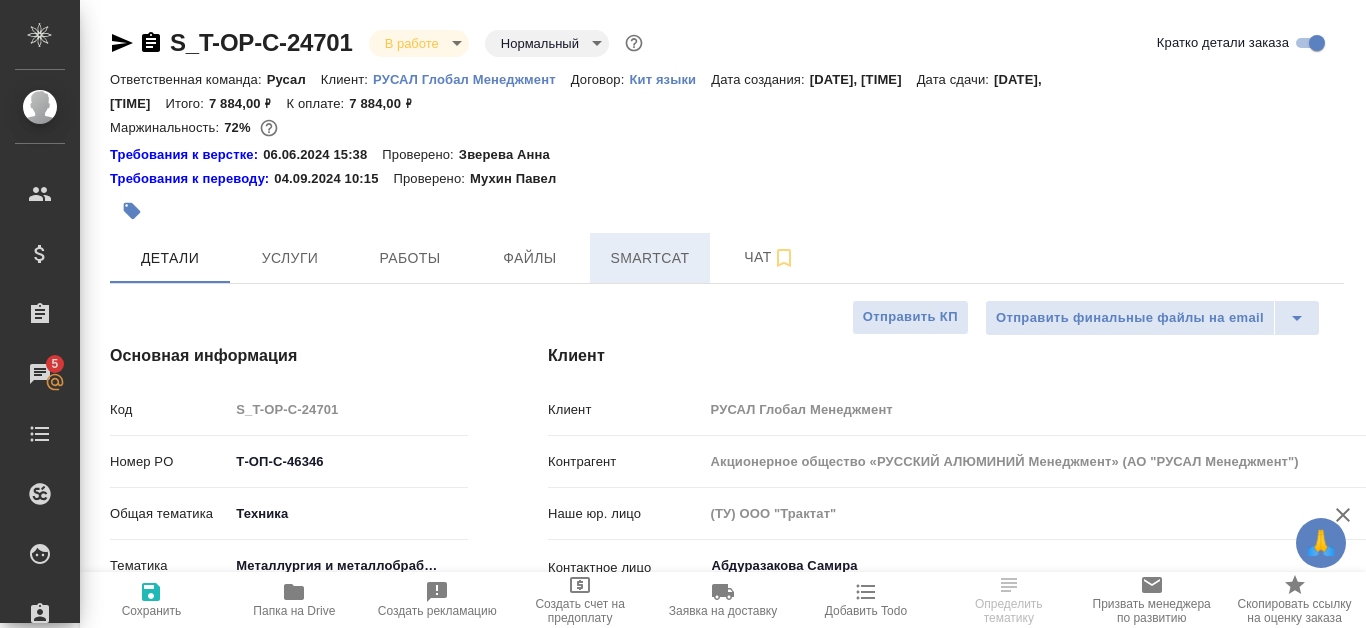 click on "Smartcat" at bounding box center [650, 258] 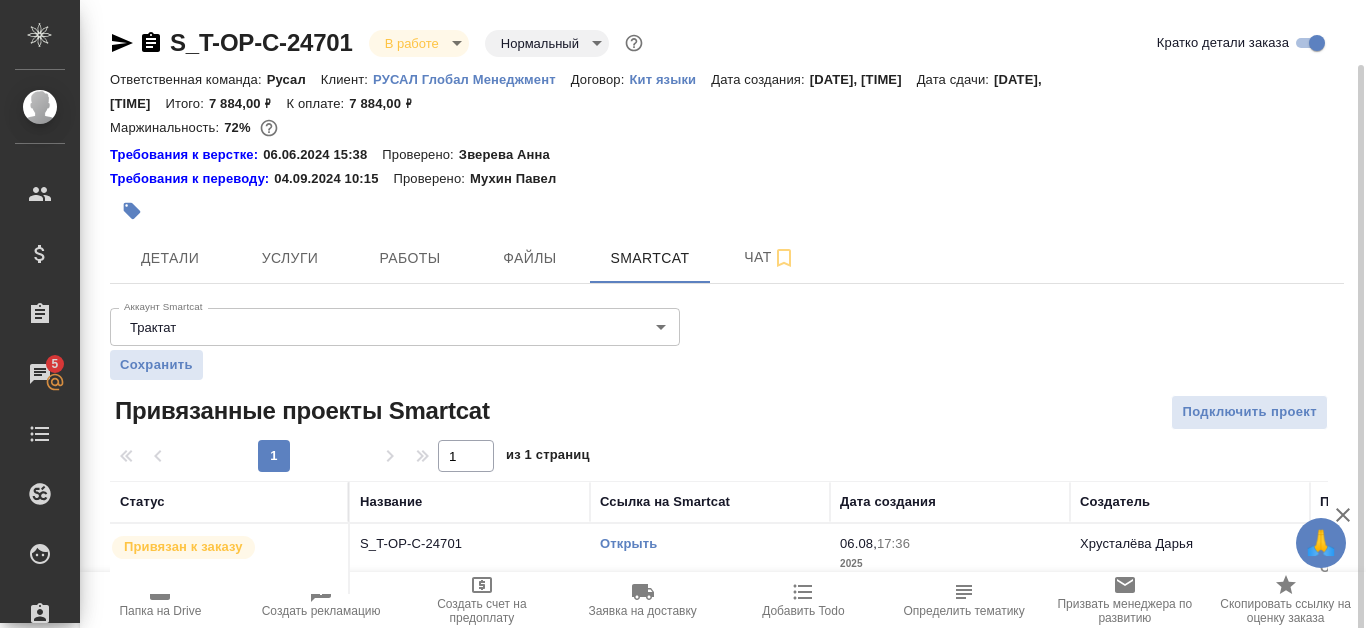 scroll, scrollTop: 33, scrollLeft: 0, axis: vertical 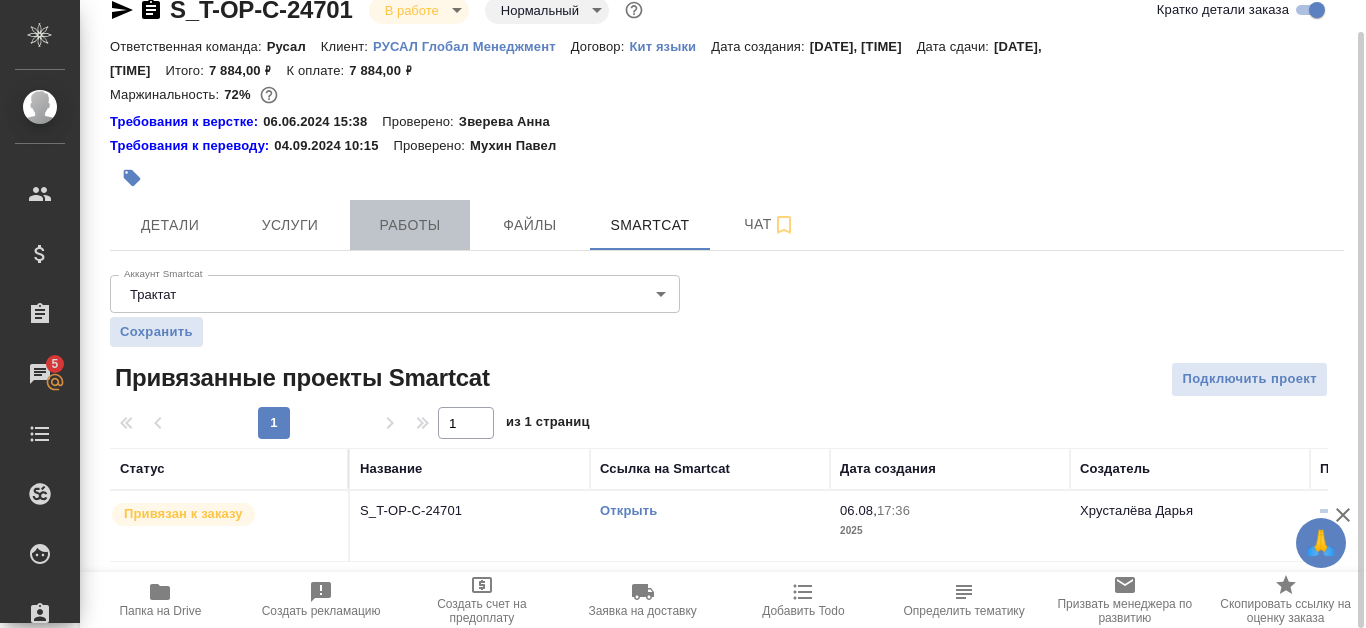 click on "Работы" at bounding box center [410, 225] 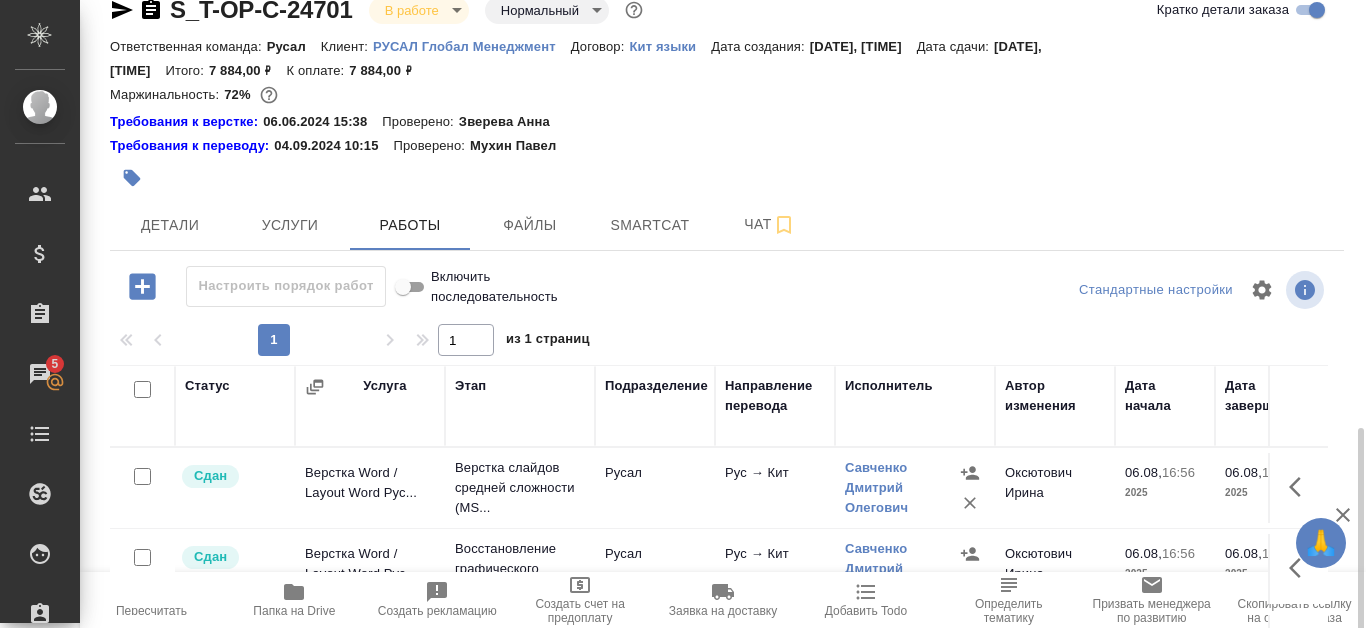 scroll, scrollTop: 271, scrollLeft: 0, axis: vertical 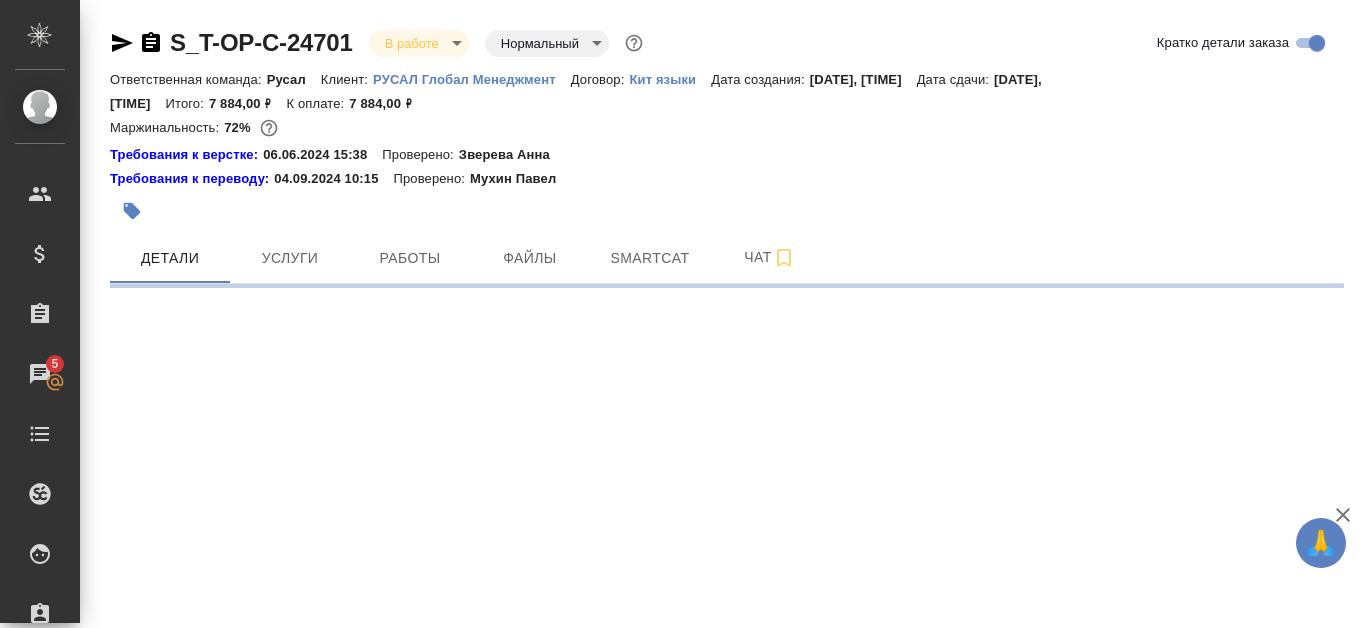 select on "RU" 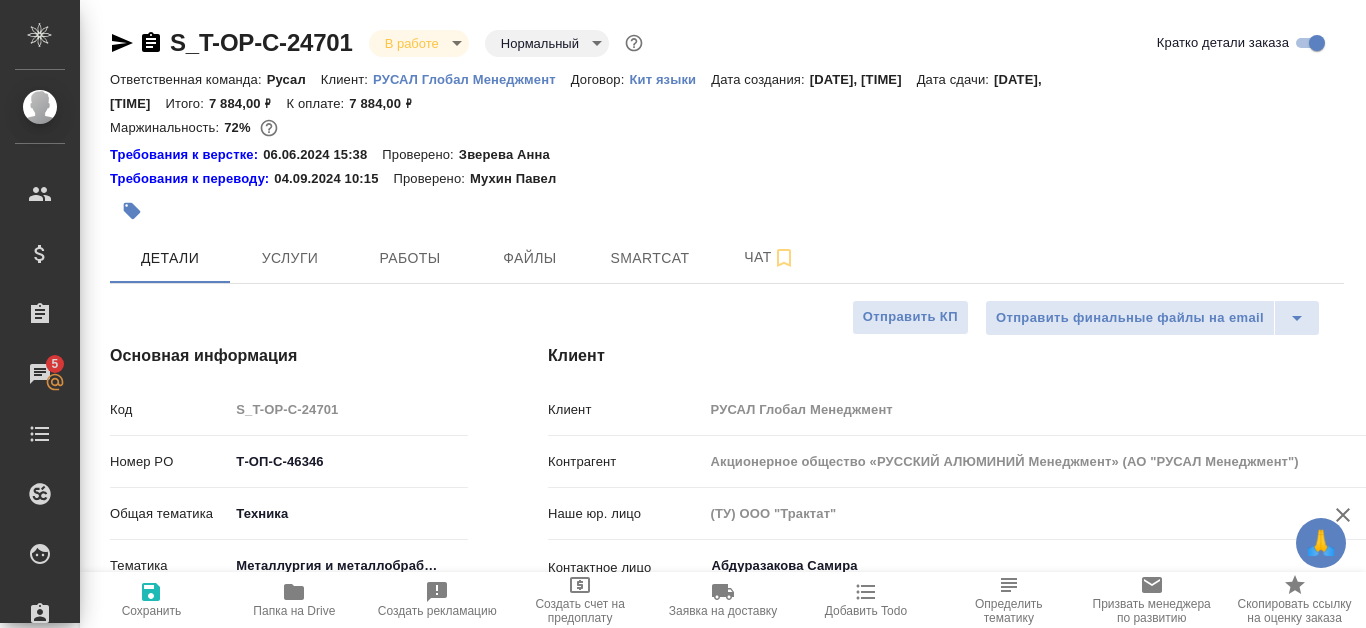 type on "x" 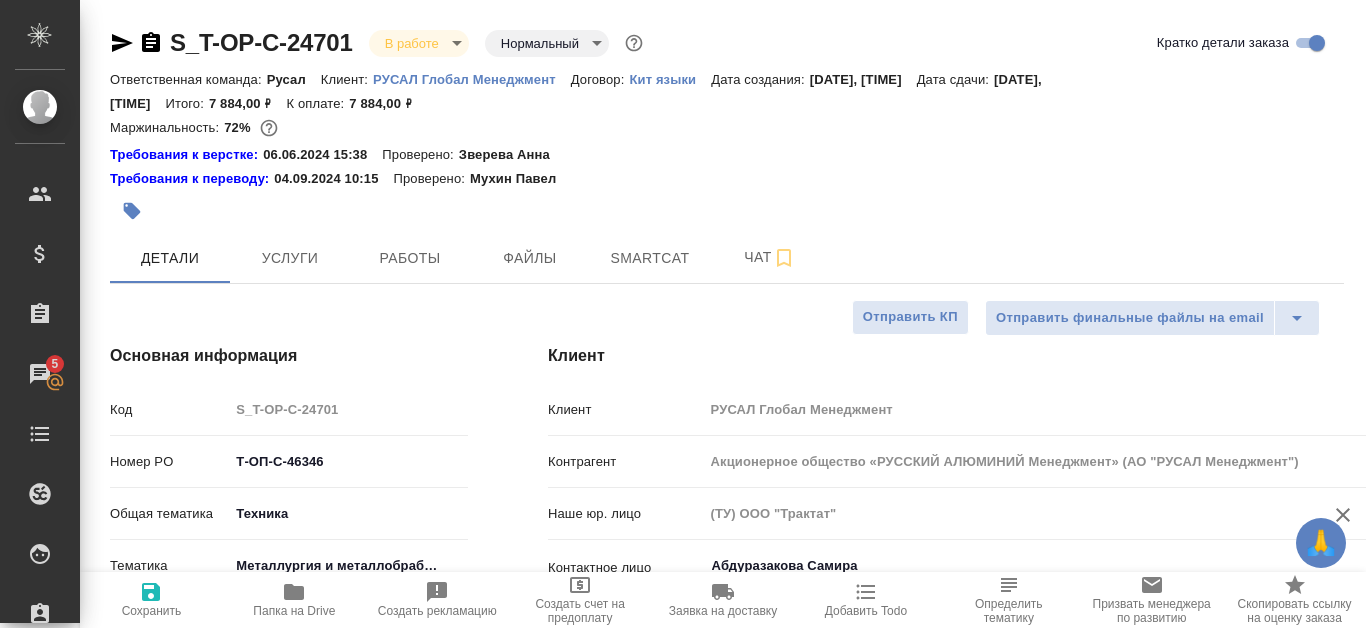 type on "x" 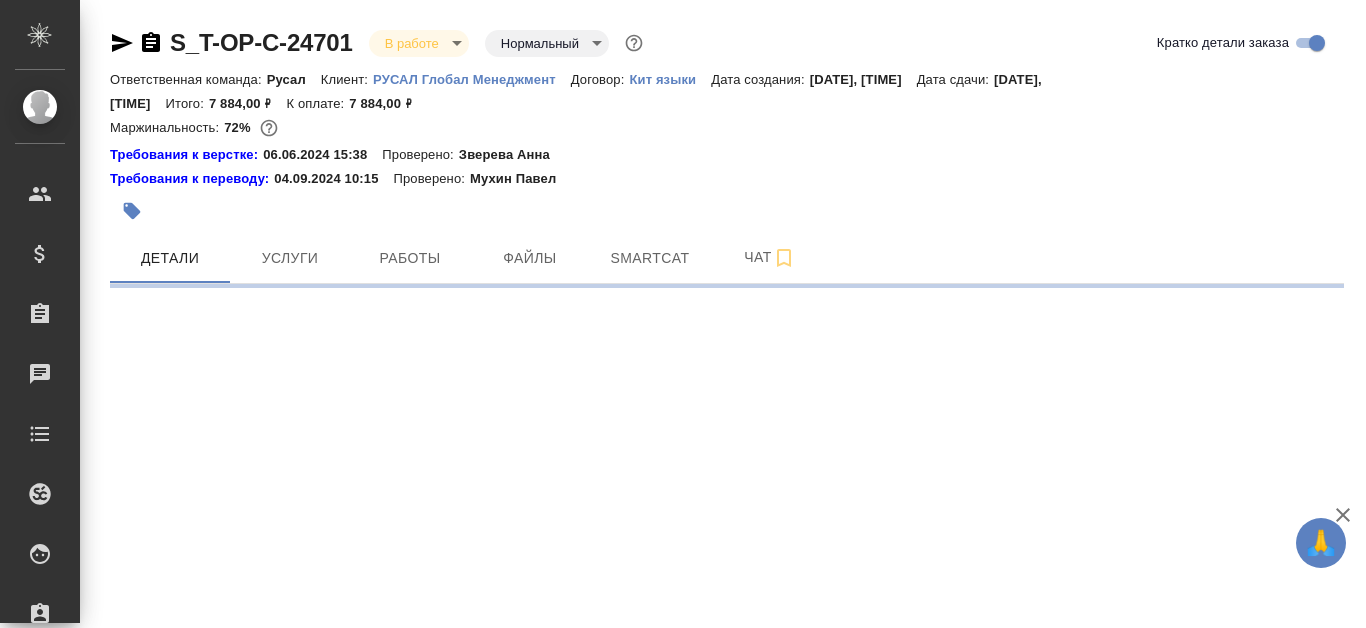 scroll, scrollTop: 0, scrollLeft: 0, axis: both 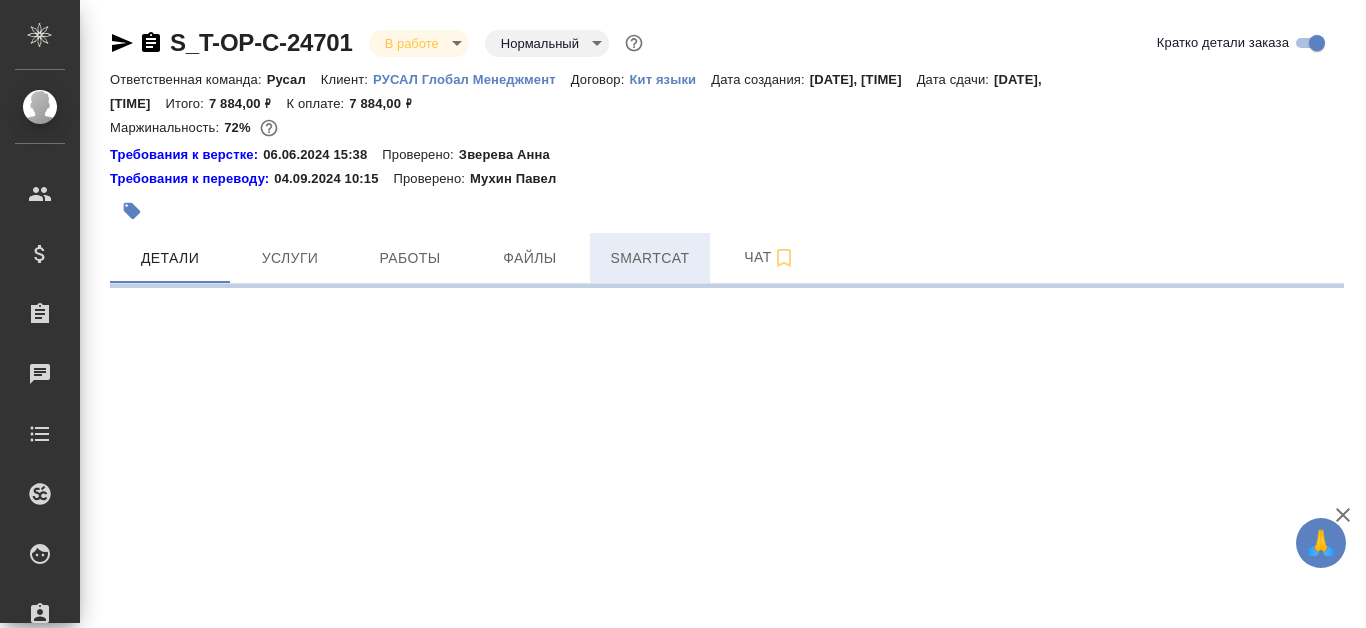 select on "RU" 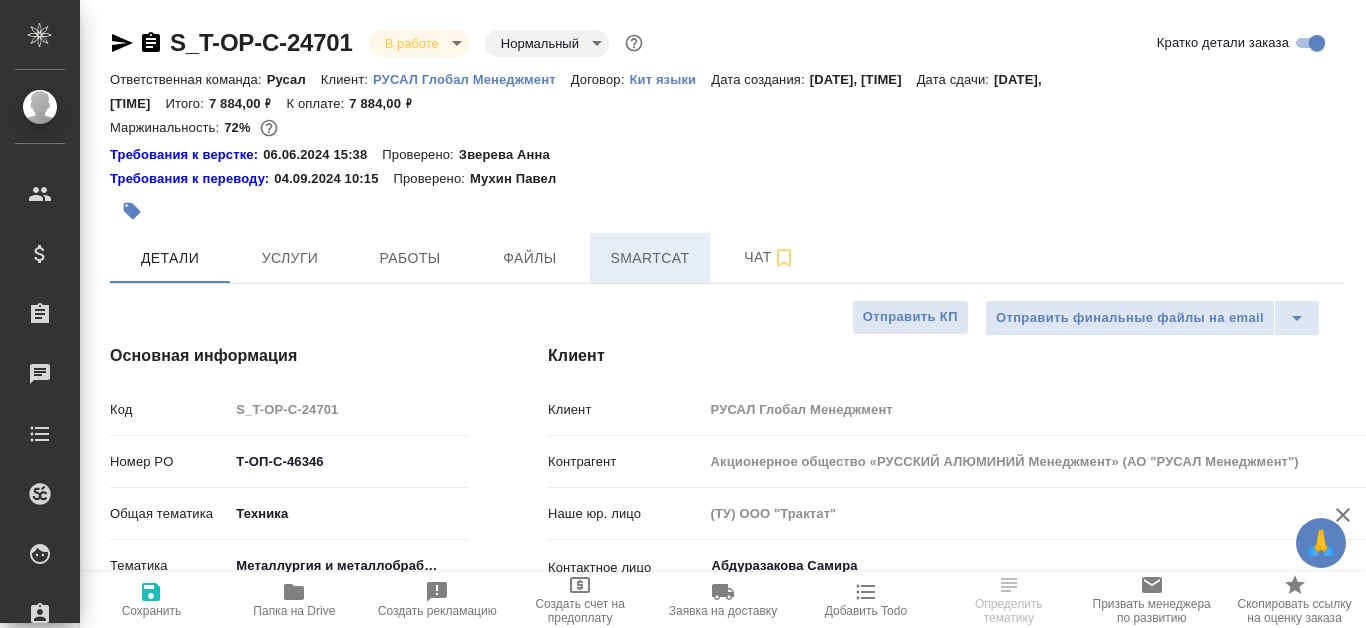 type on "x" 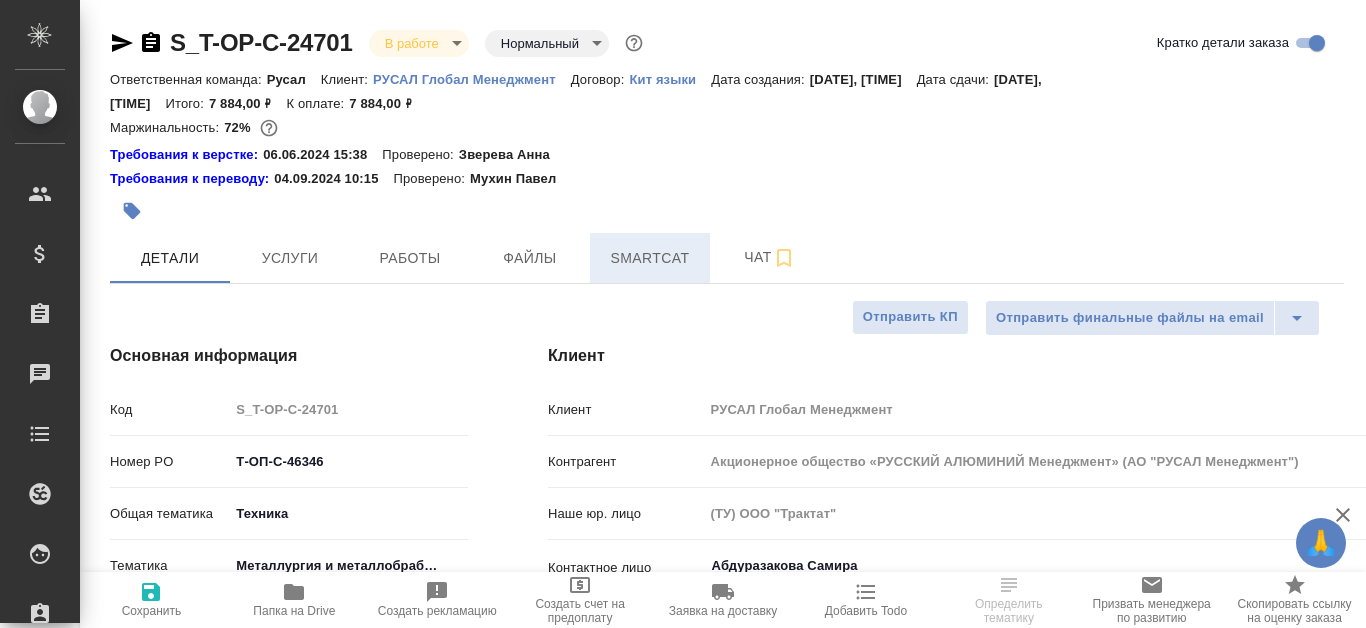 type on "x" 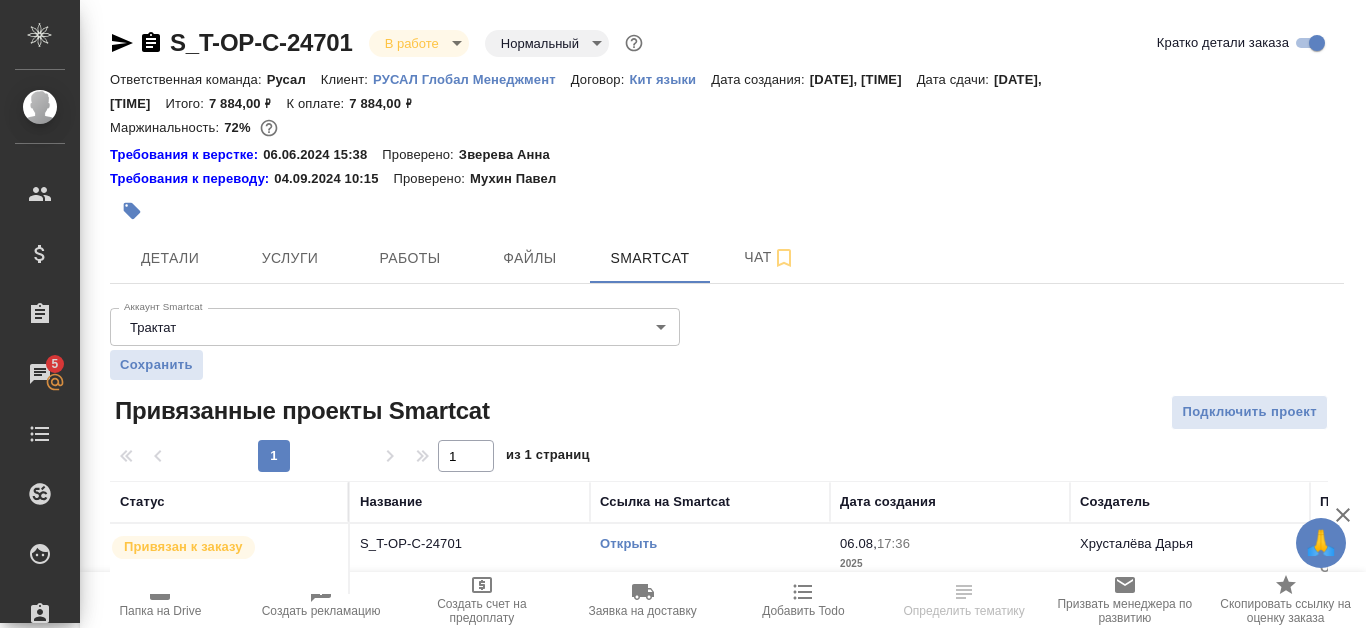 click on "Открыть" at bounding box center [710, 544] 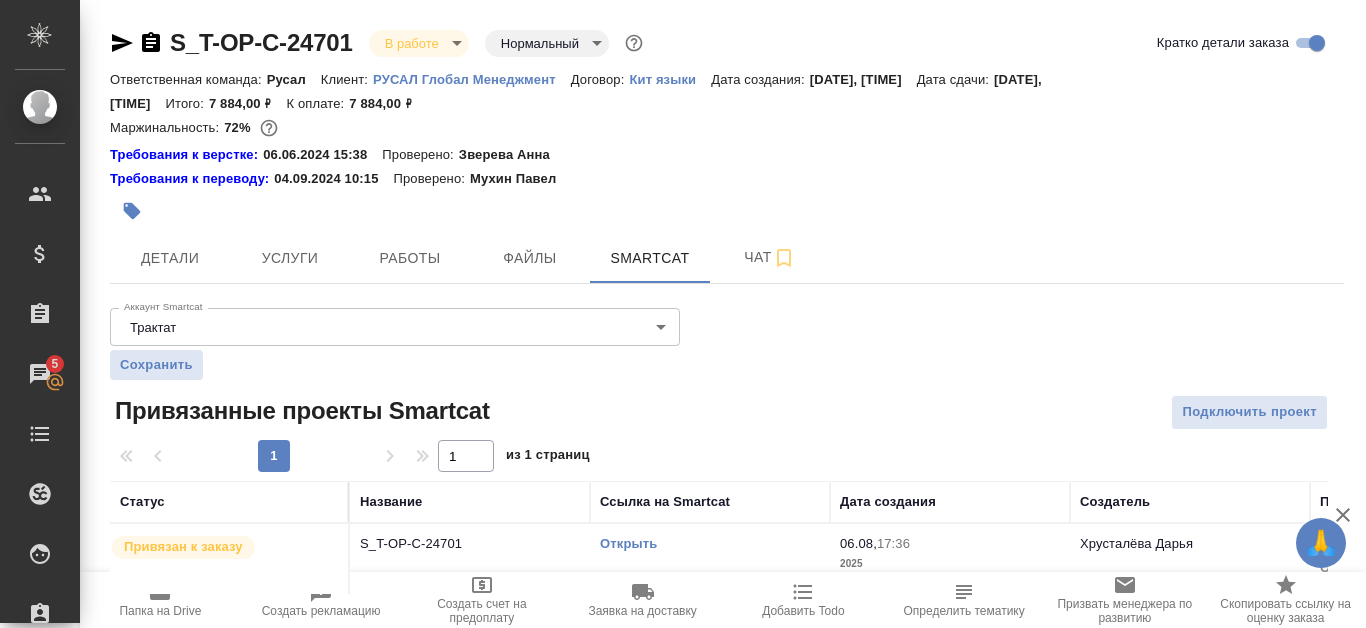 click on "Открыть" at bounding box center (628, 543) 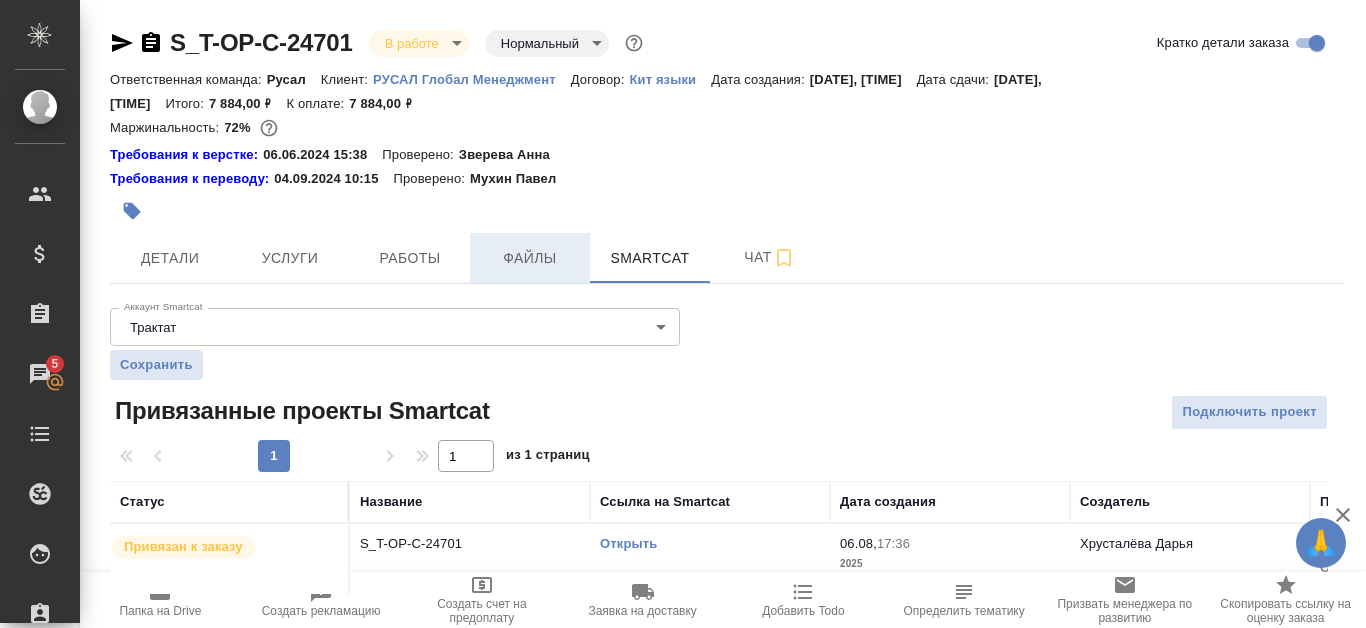 click on "Файлы" at bounding box center (530, 258) 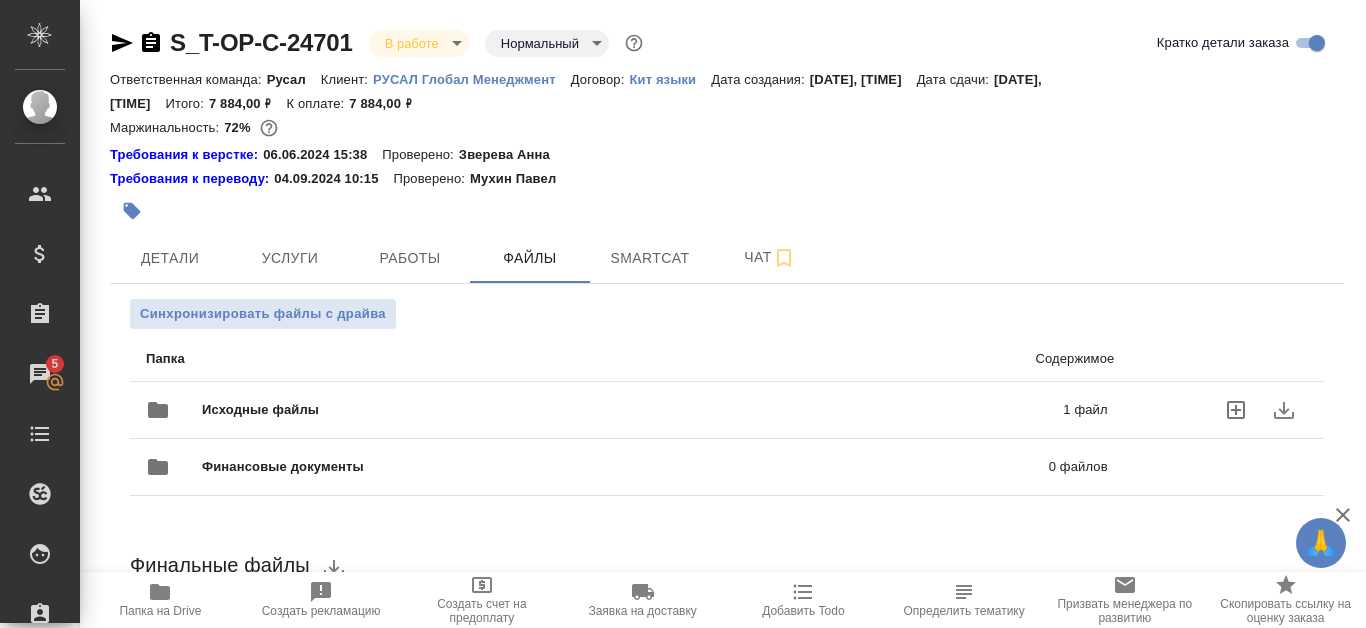 click 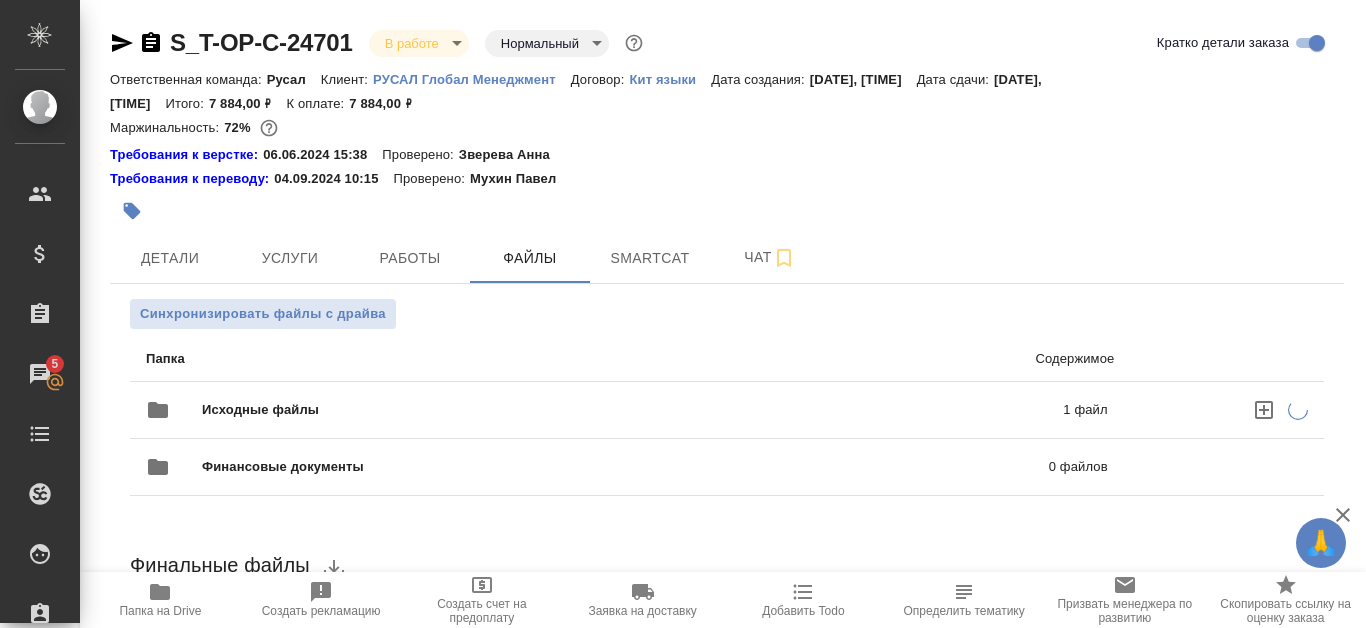 click on "Исходные файлы" at bounding box center (446, 410) 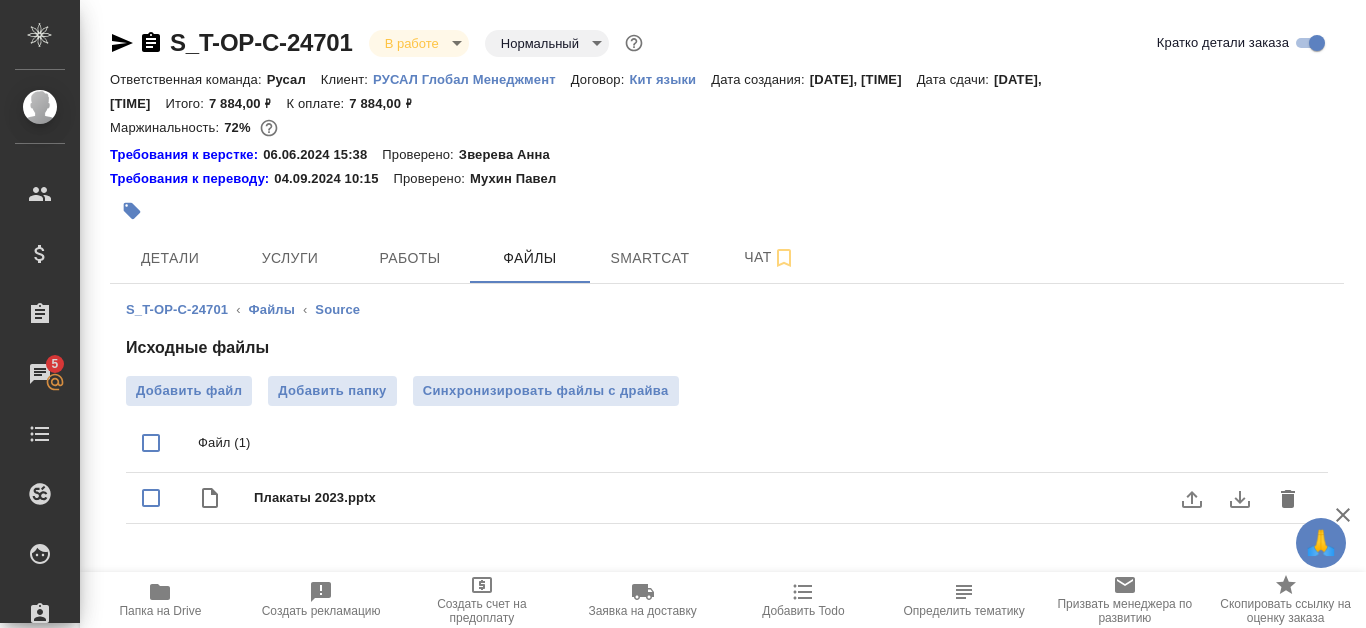click 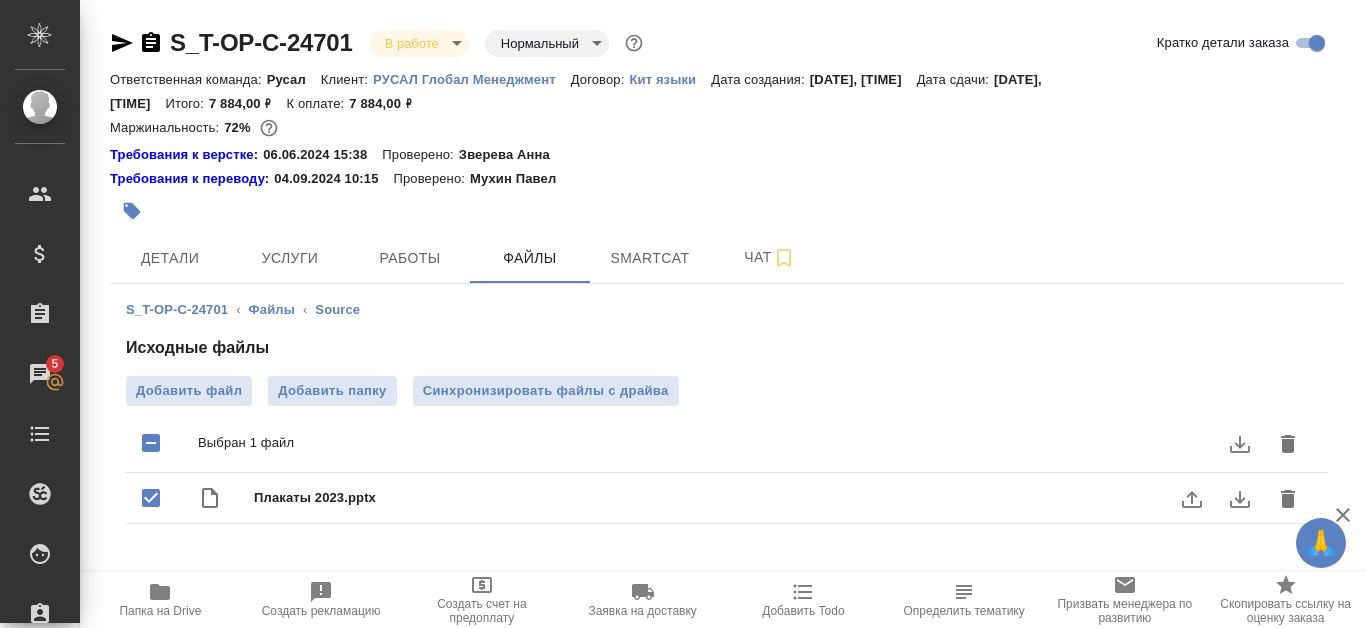 click 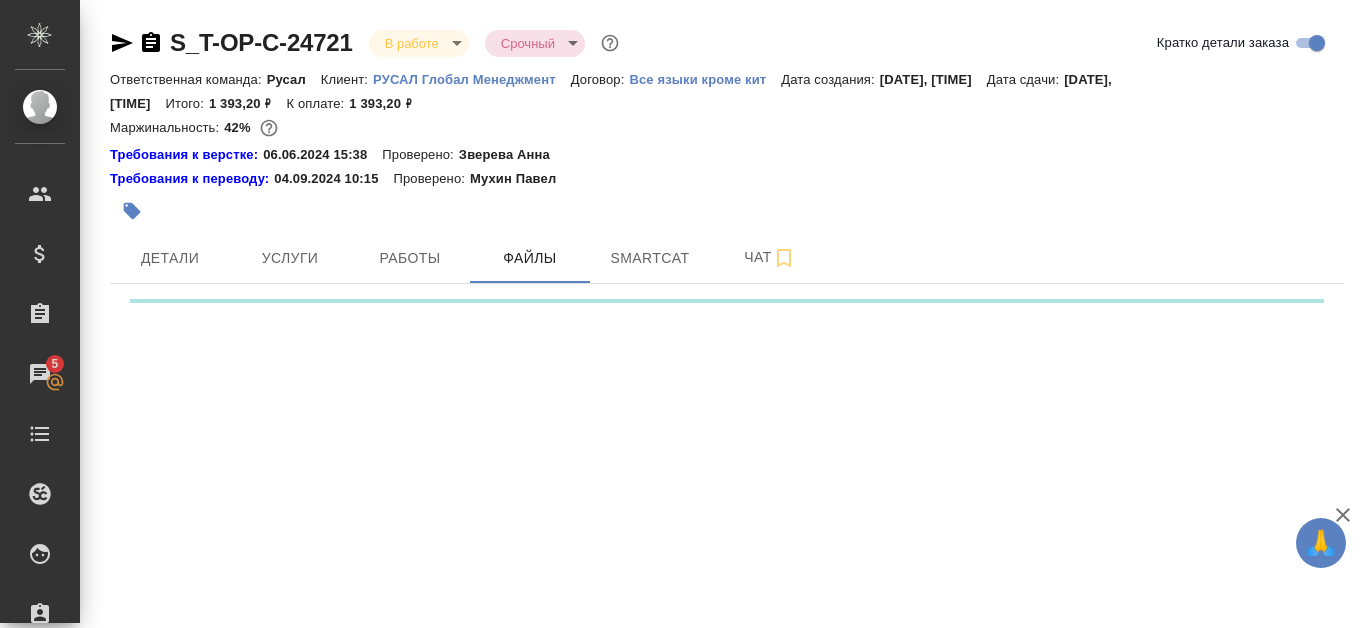 scroll, scrollTop: 0, scrollLeft: 0, axis: both 